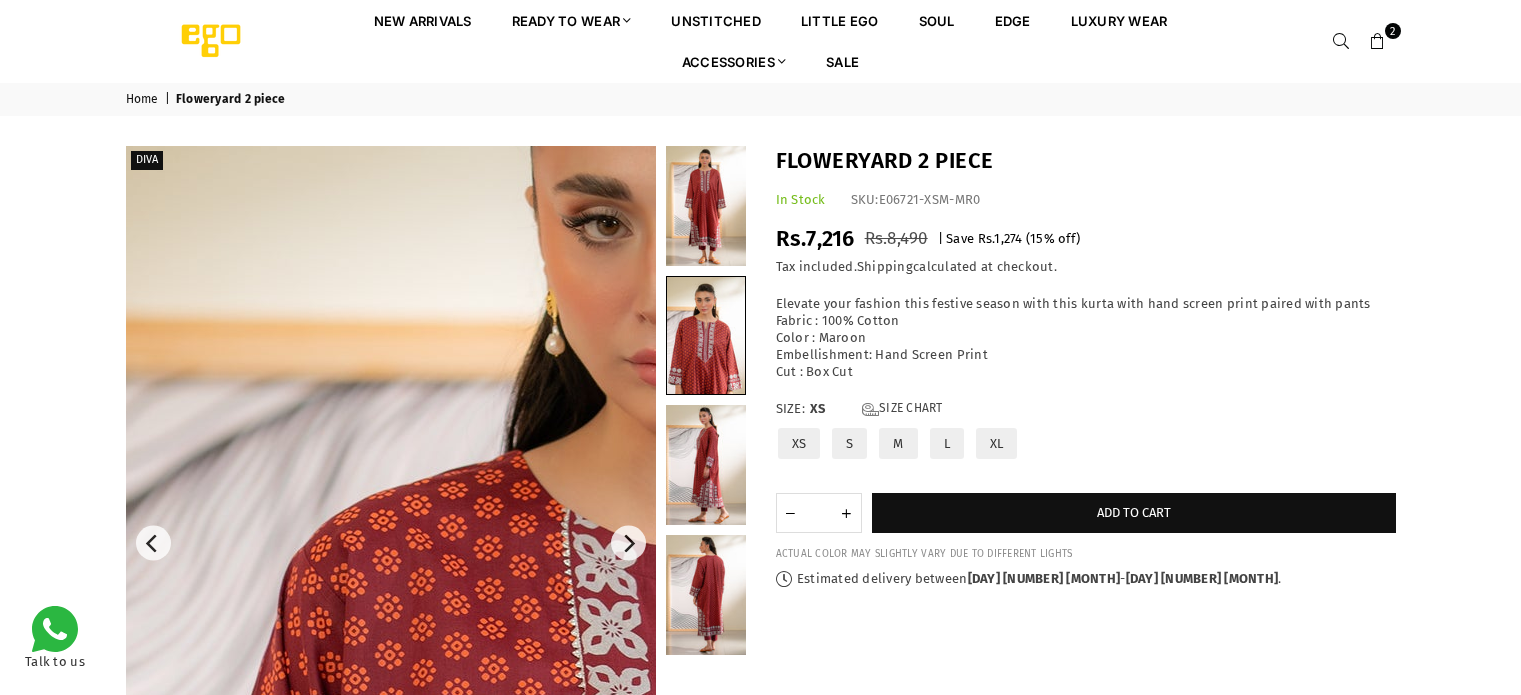 scroll, scrollTop: 0, scrollLeft: 0, axis: both 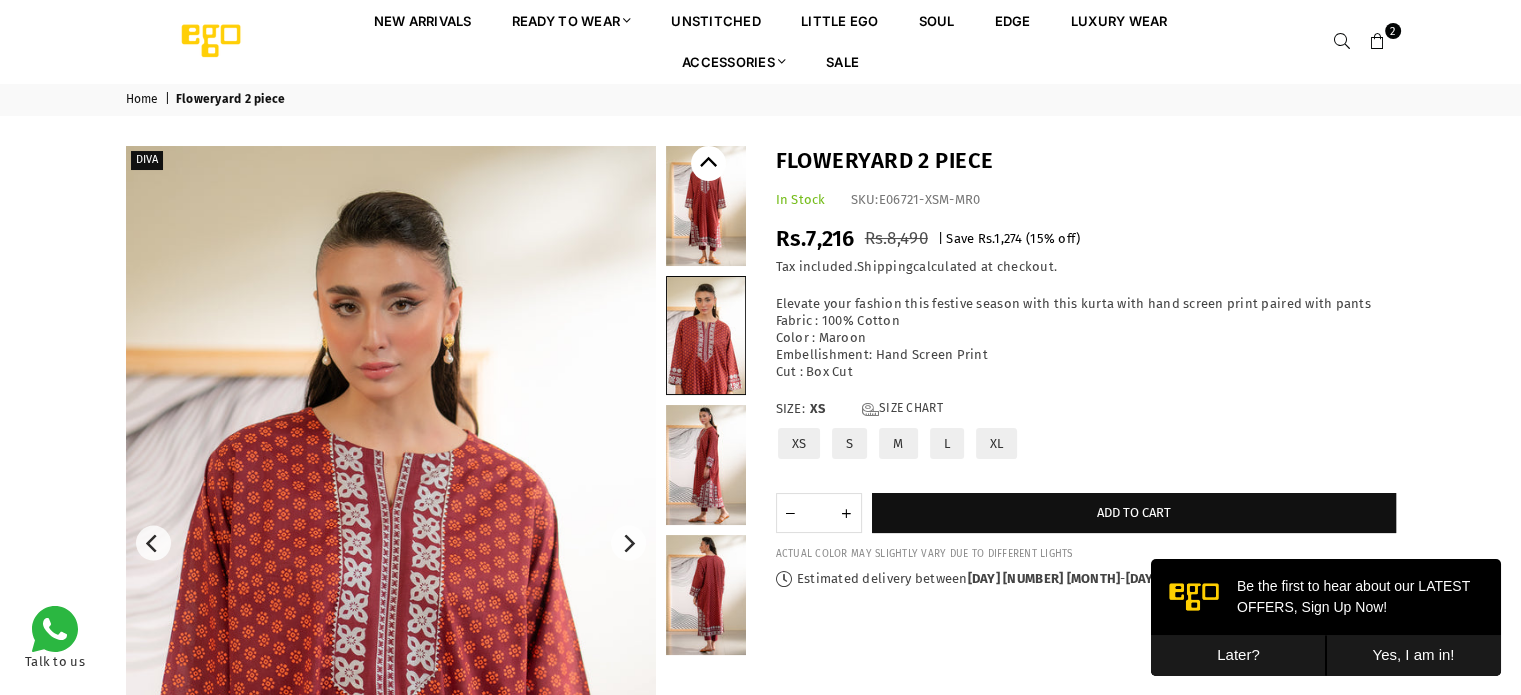 click at bounding box center [708, 163] 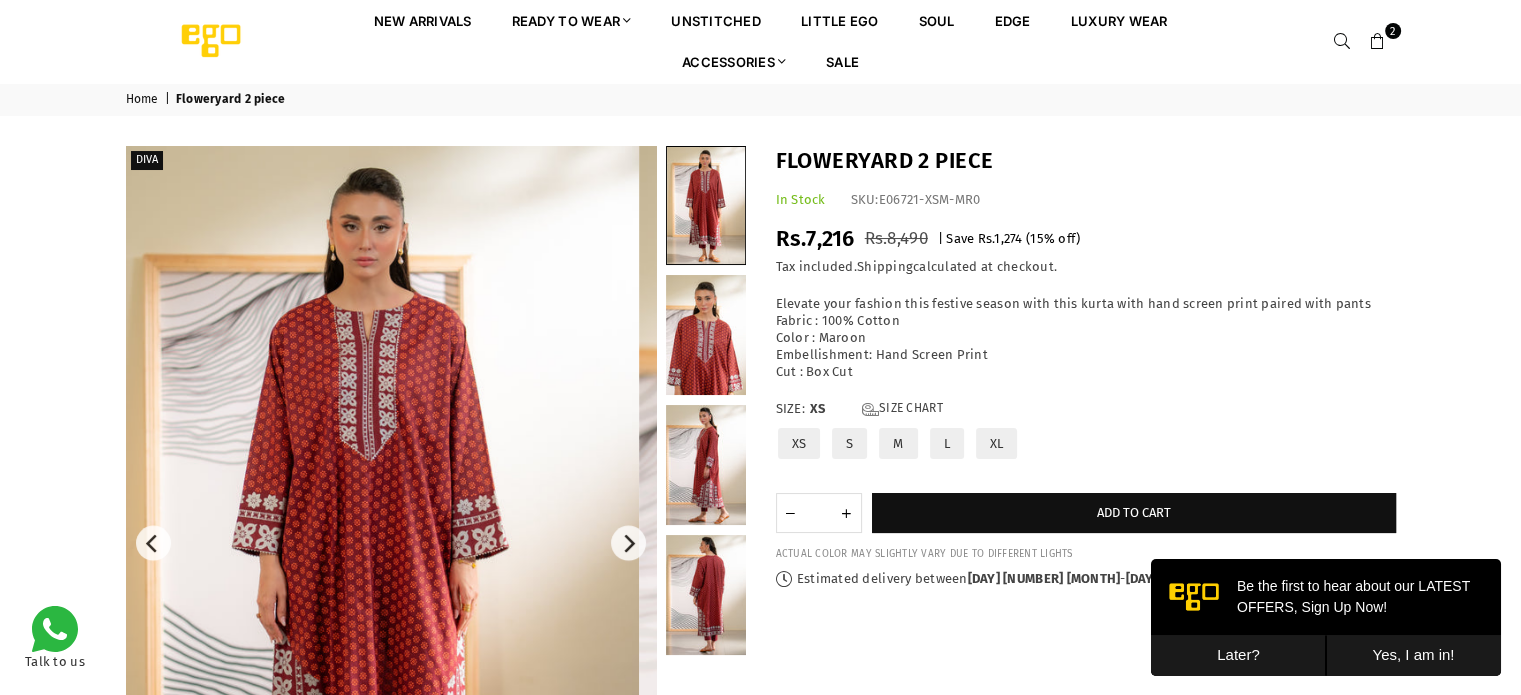 drag, startPoint x: 697, startPoint y: 319, endPoint x: 636, endPoint y: 323, distance: 61.13101 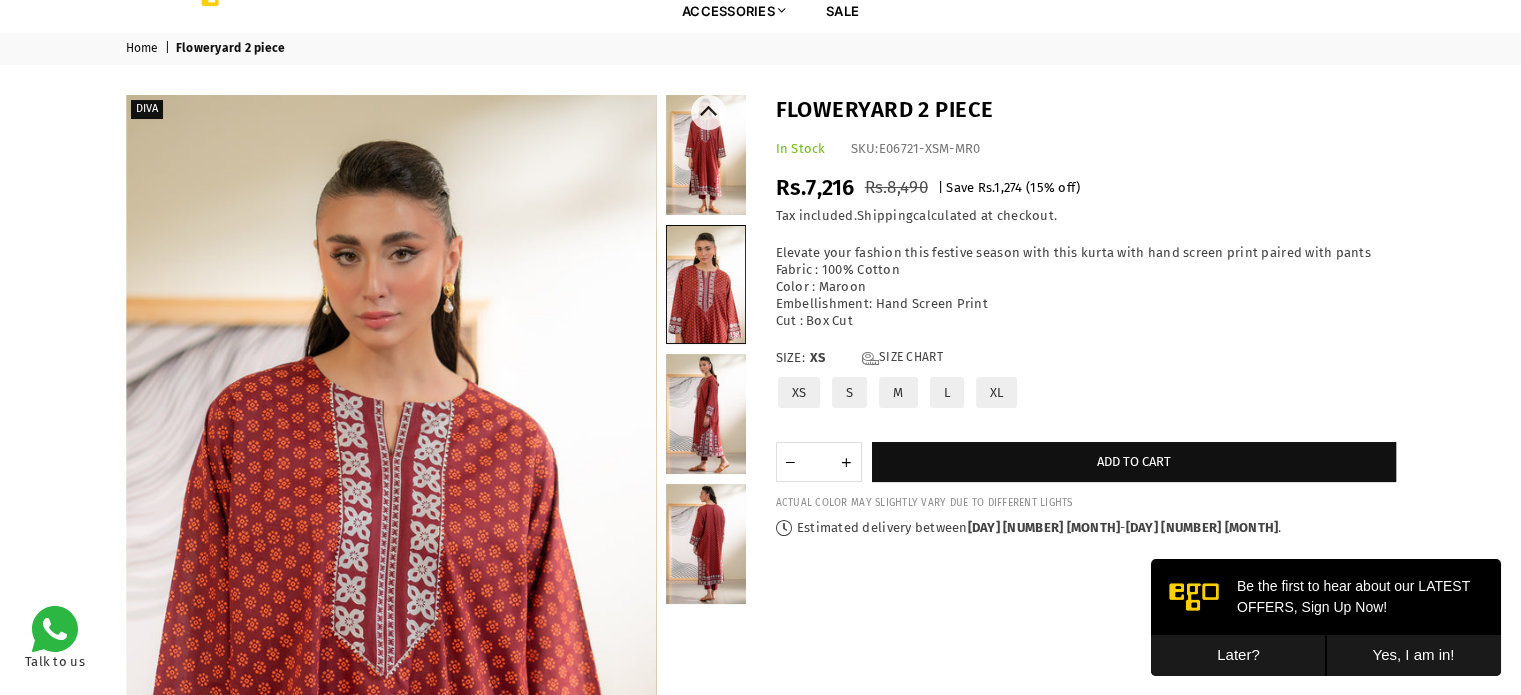 scroll, scrollTop: 100, scrollLeft: 0, axis: vertical 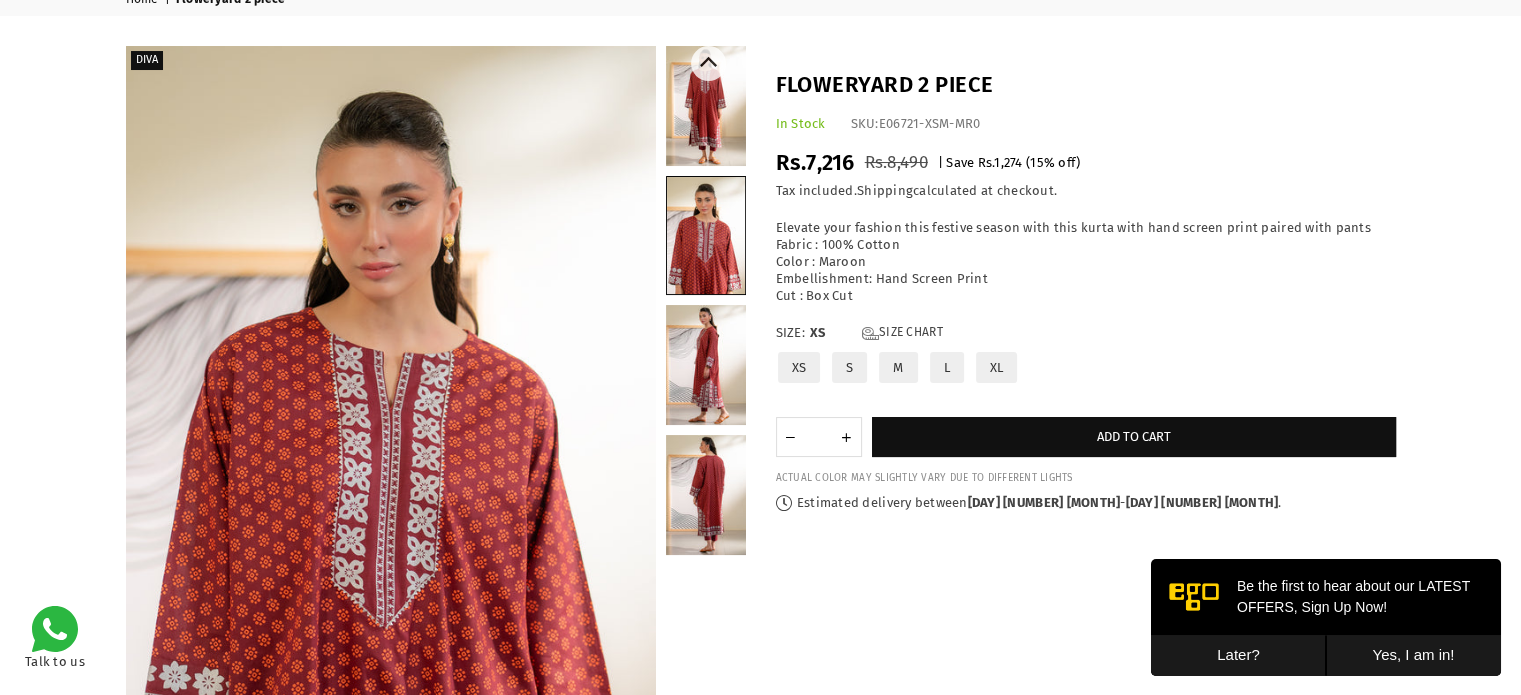 click at bounding box center [706, 365] 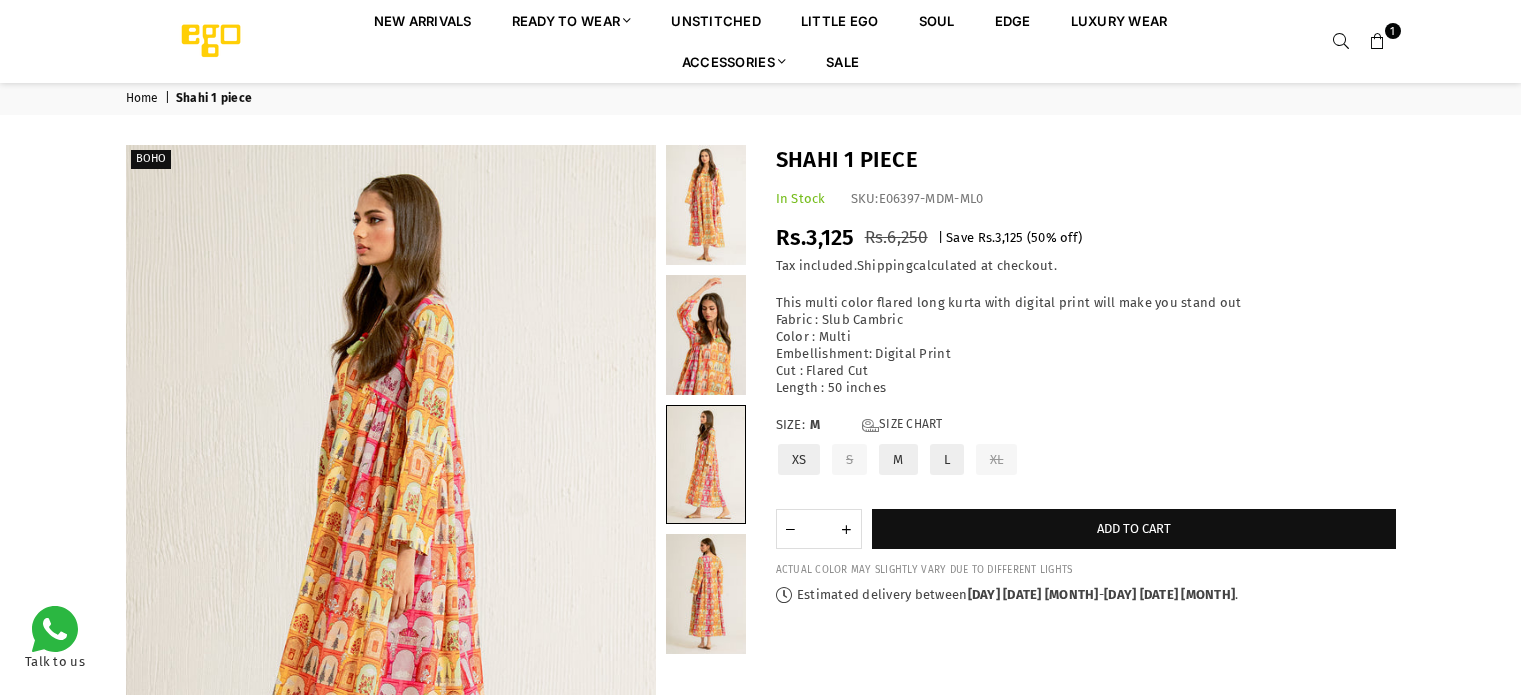 scroll, scrollTop: 182, scrollLeft: 0, axis: vertical 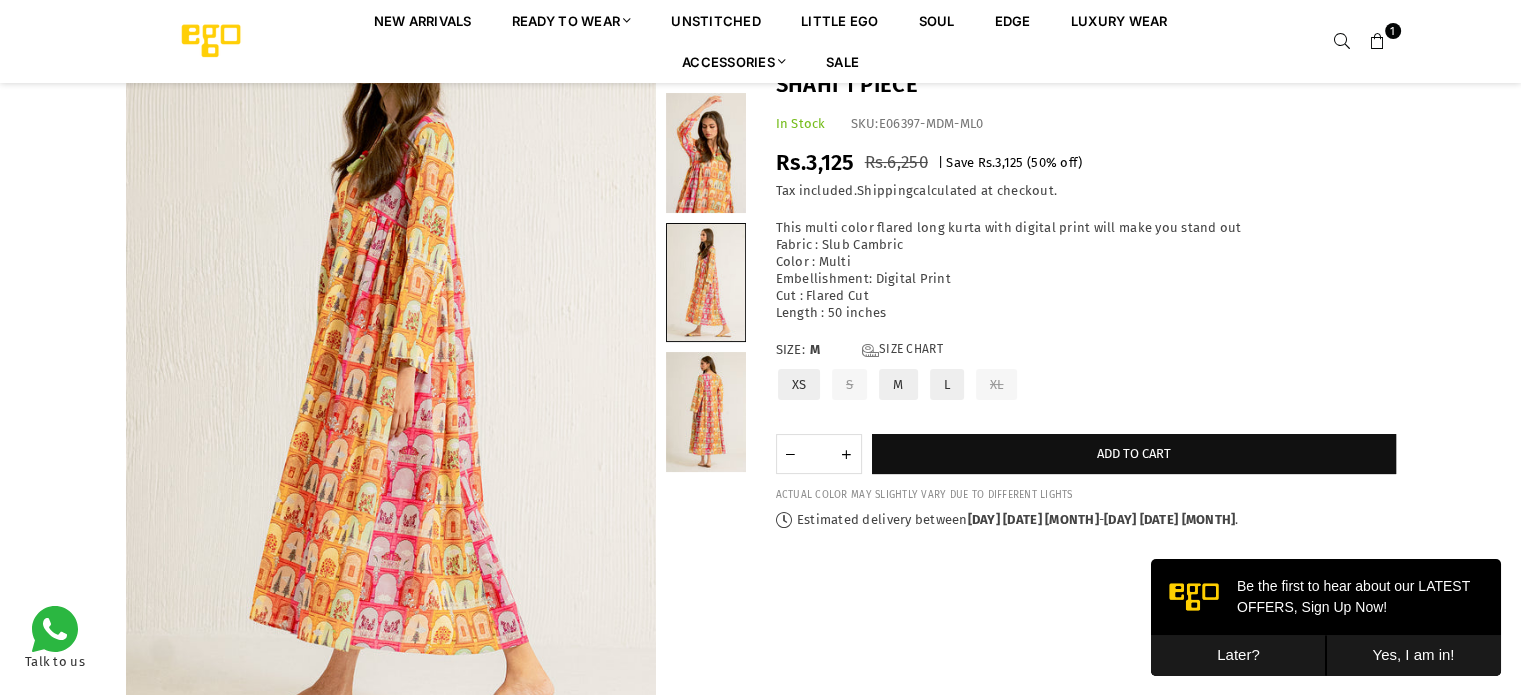 click at bounding box center (706, 153) 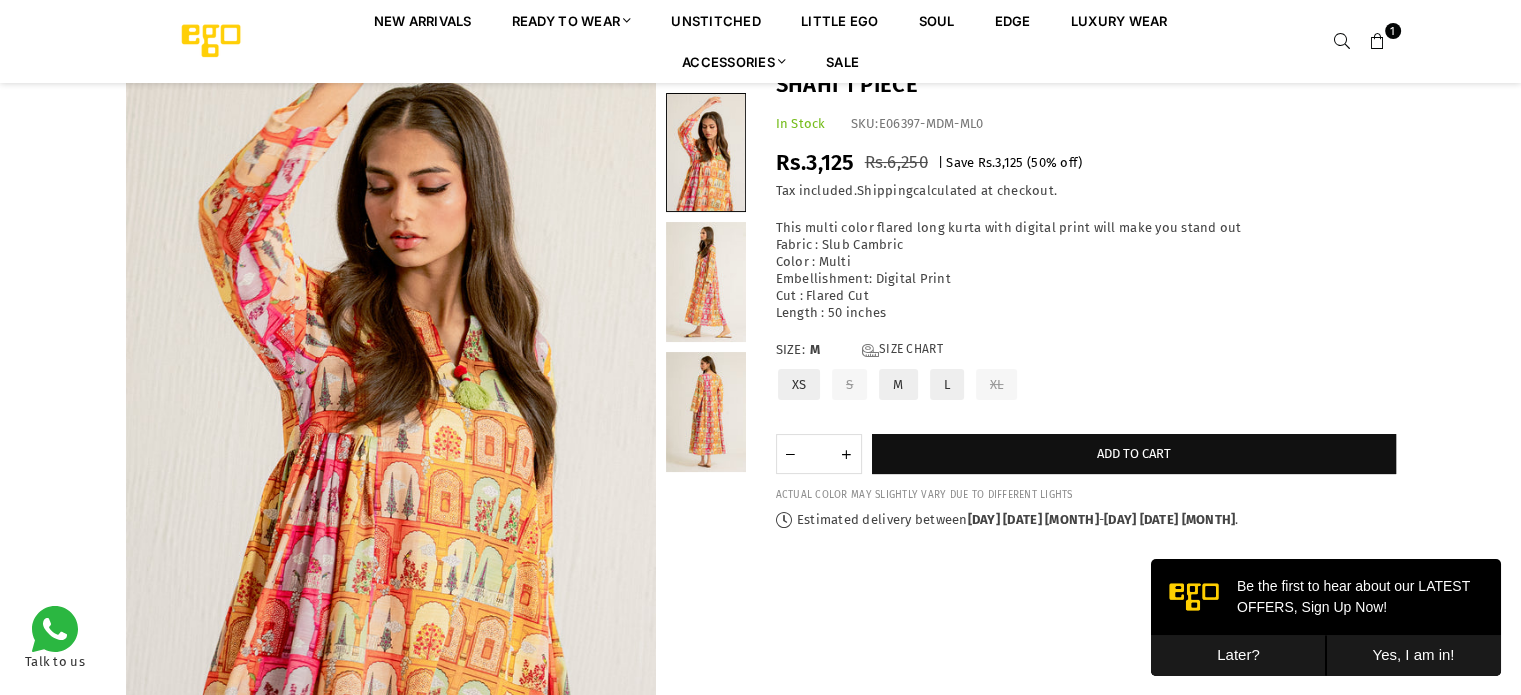 click at bounding box center (706, 412) 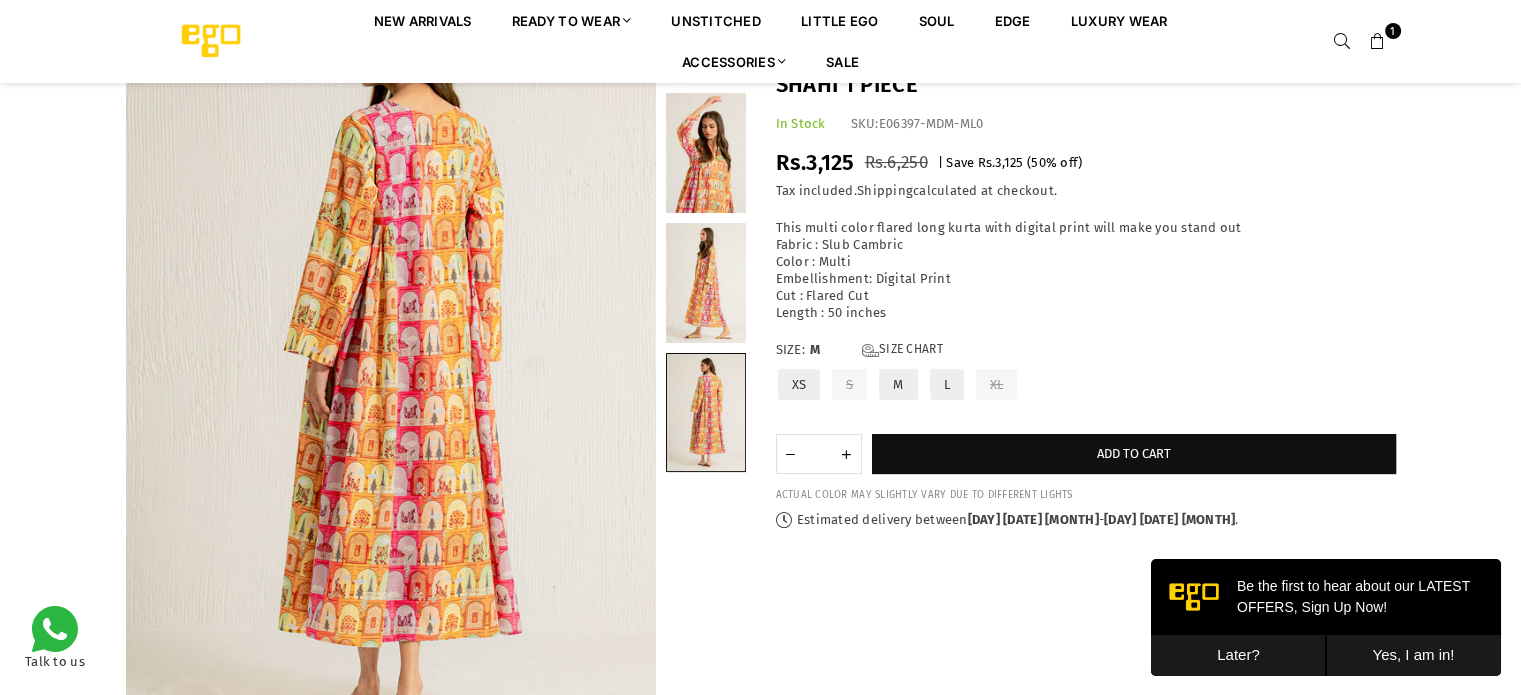 click at bounding box center (706, 153) 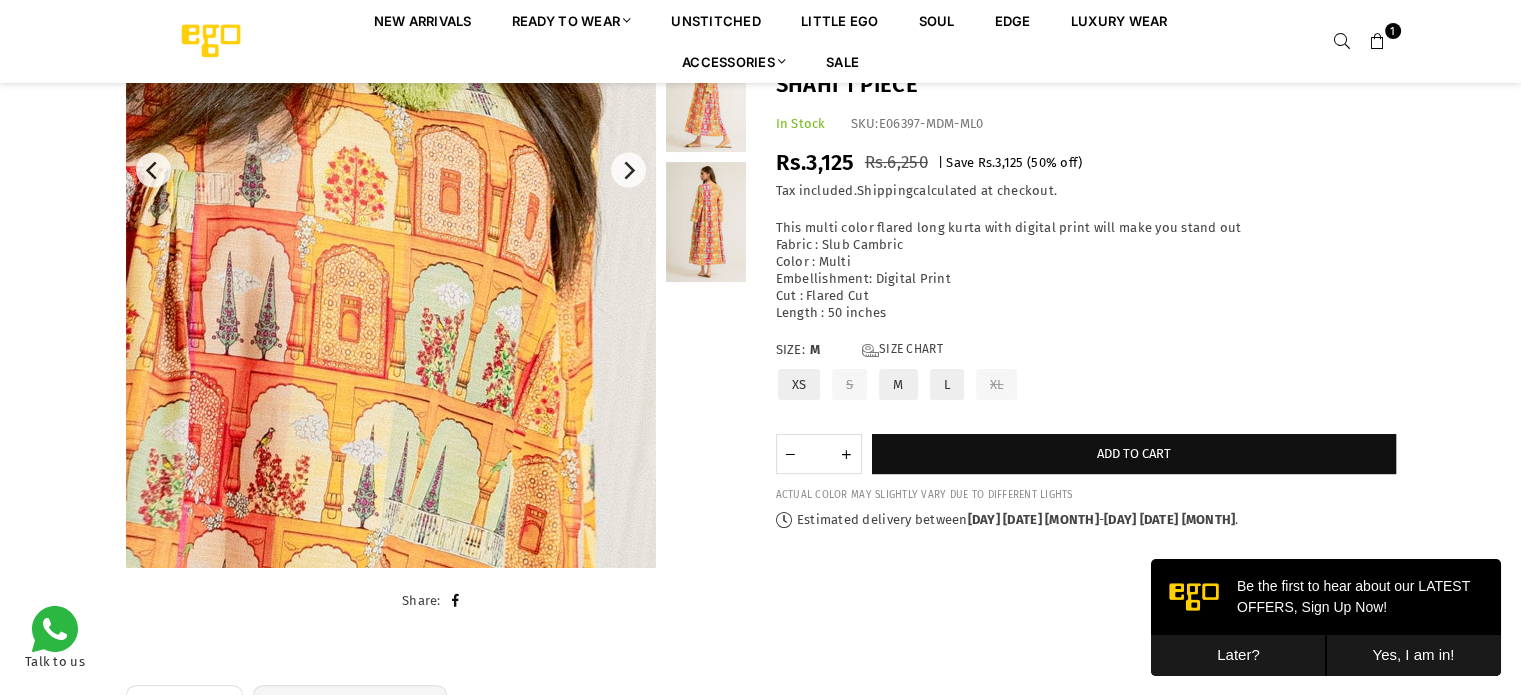 scroll, scrollTop: 382, scrollLeft: 0, axis: vertical 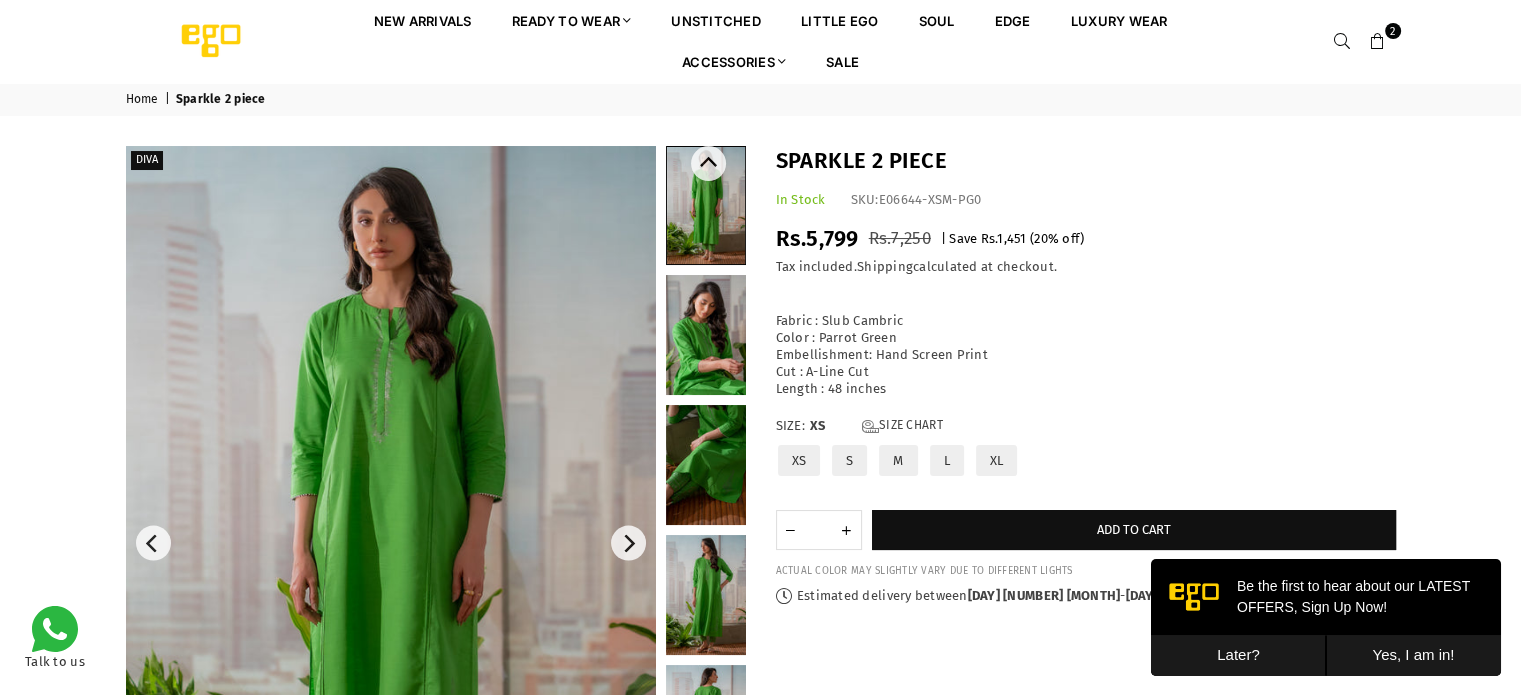 click at bounding box center (706, 205) 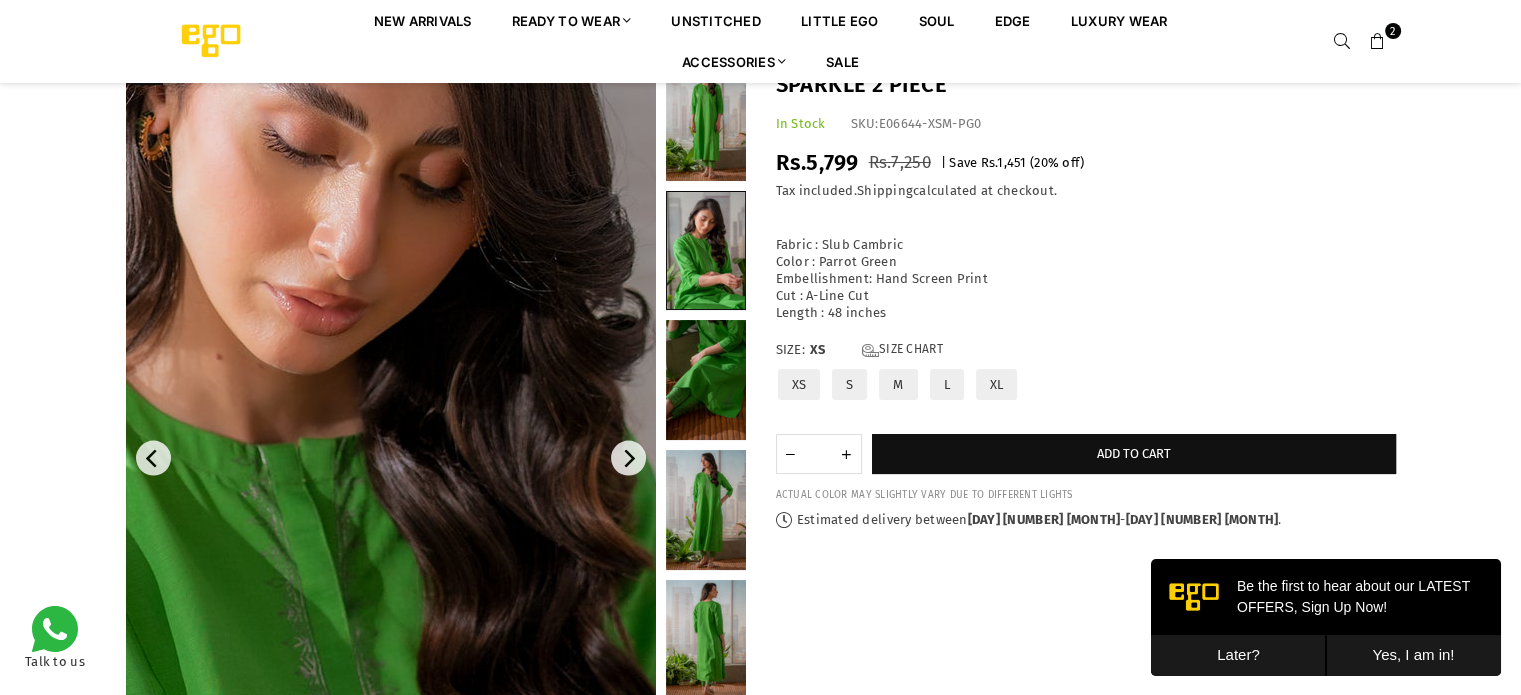 scroll, scrollTop: 282, scrollLeft: 0, axis: vertical 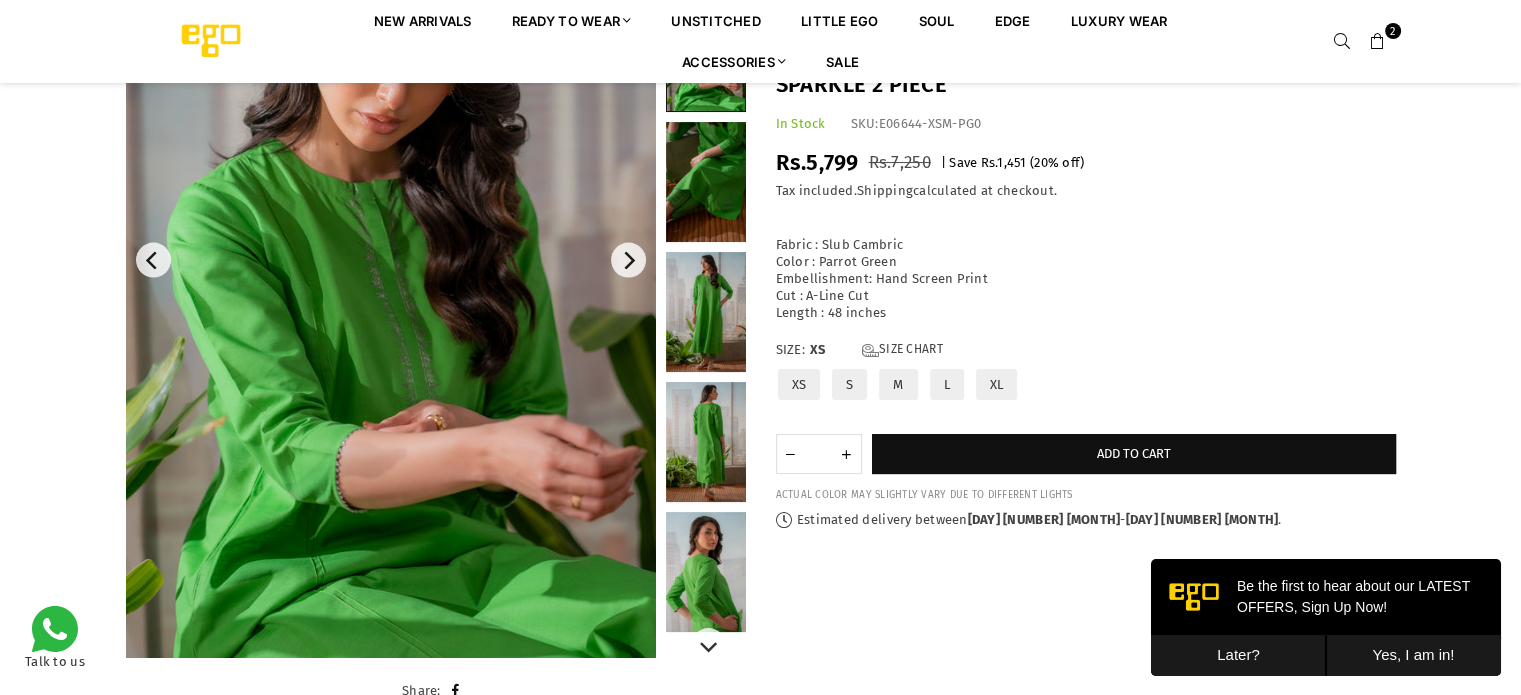 click at bounding box center [706, 312] 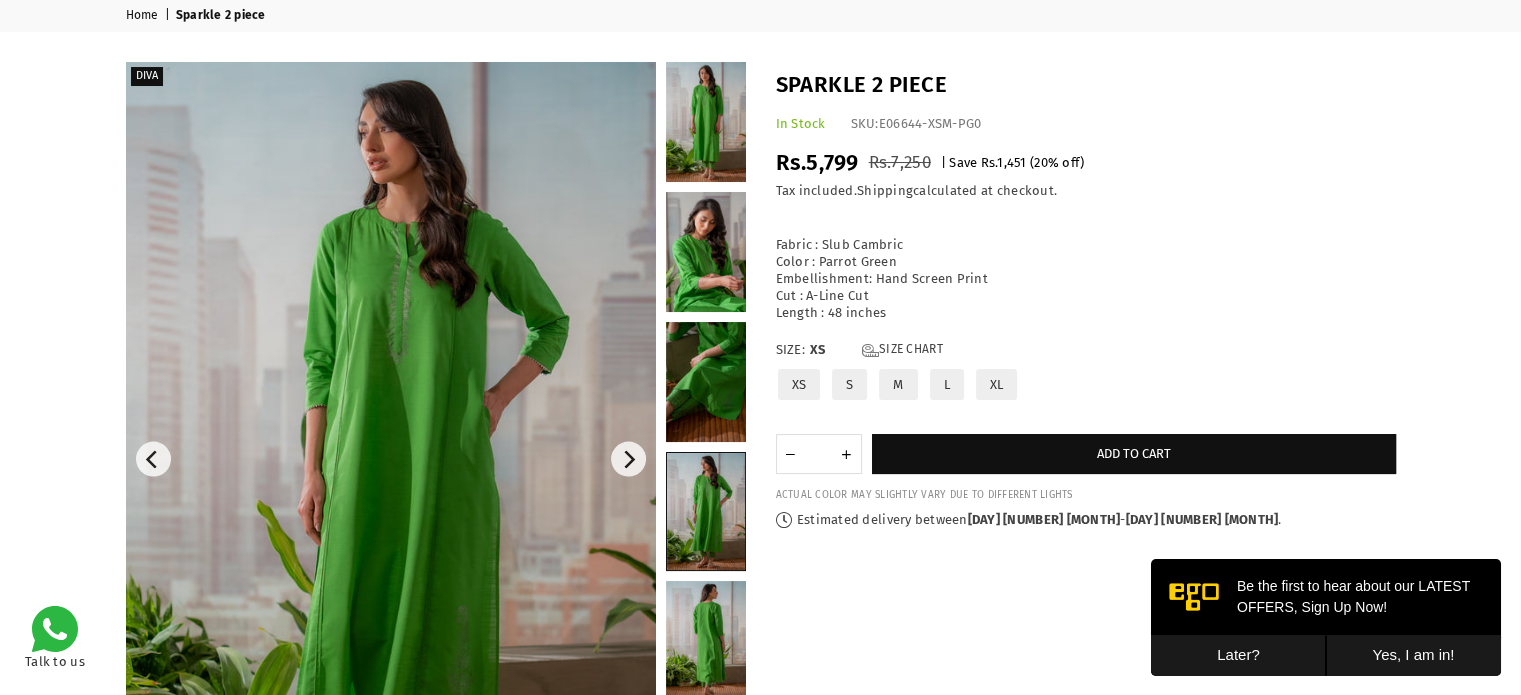scroll, scrollTop: 82, scrollLeft: 0, axis: vertical 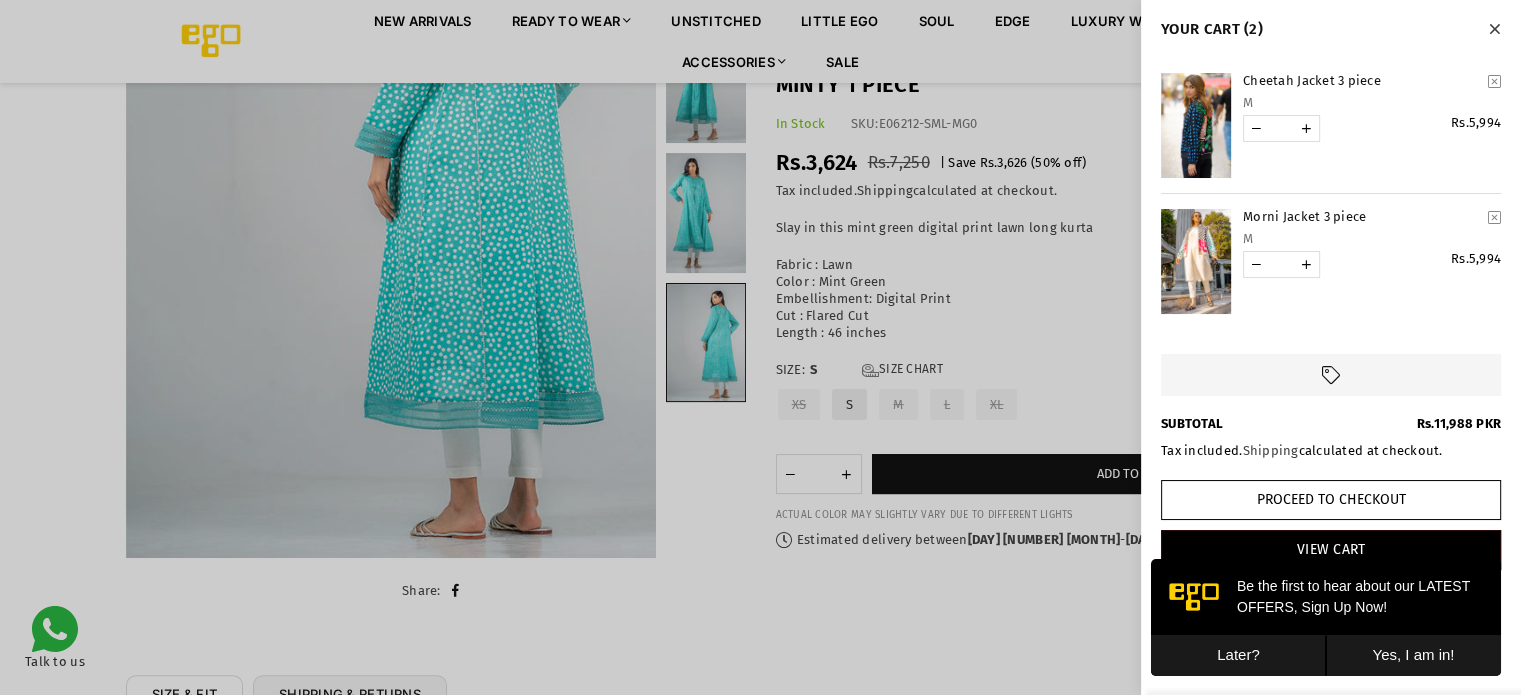 click at bounding box center [1494, 29] 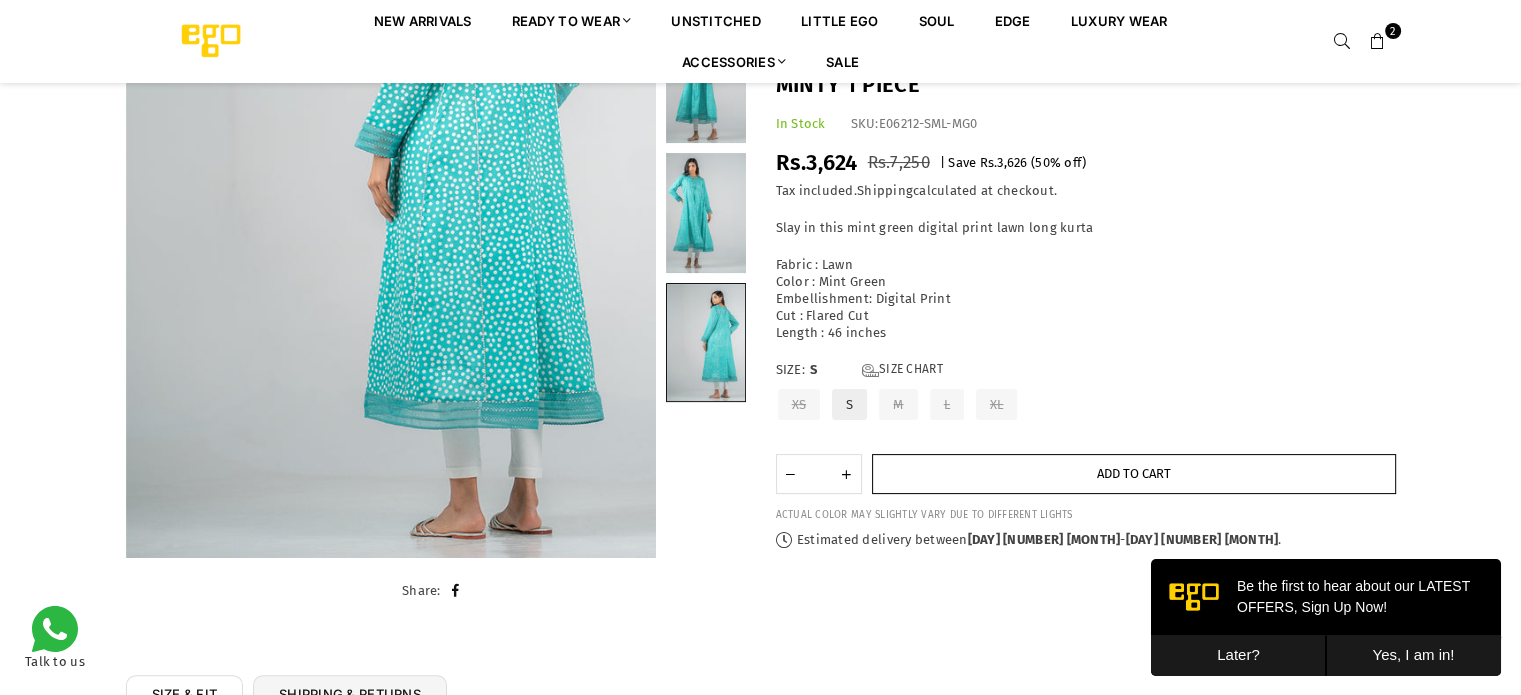 click on "Add to cart" at bounding box center (1134, 474) 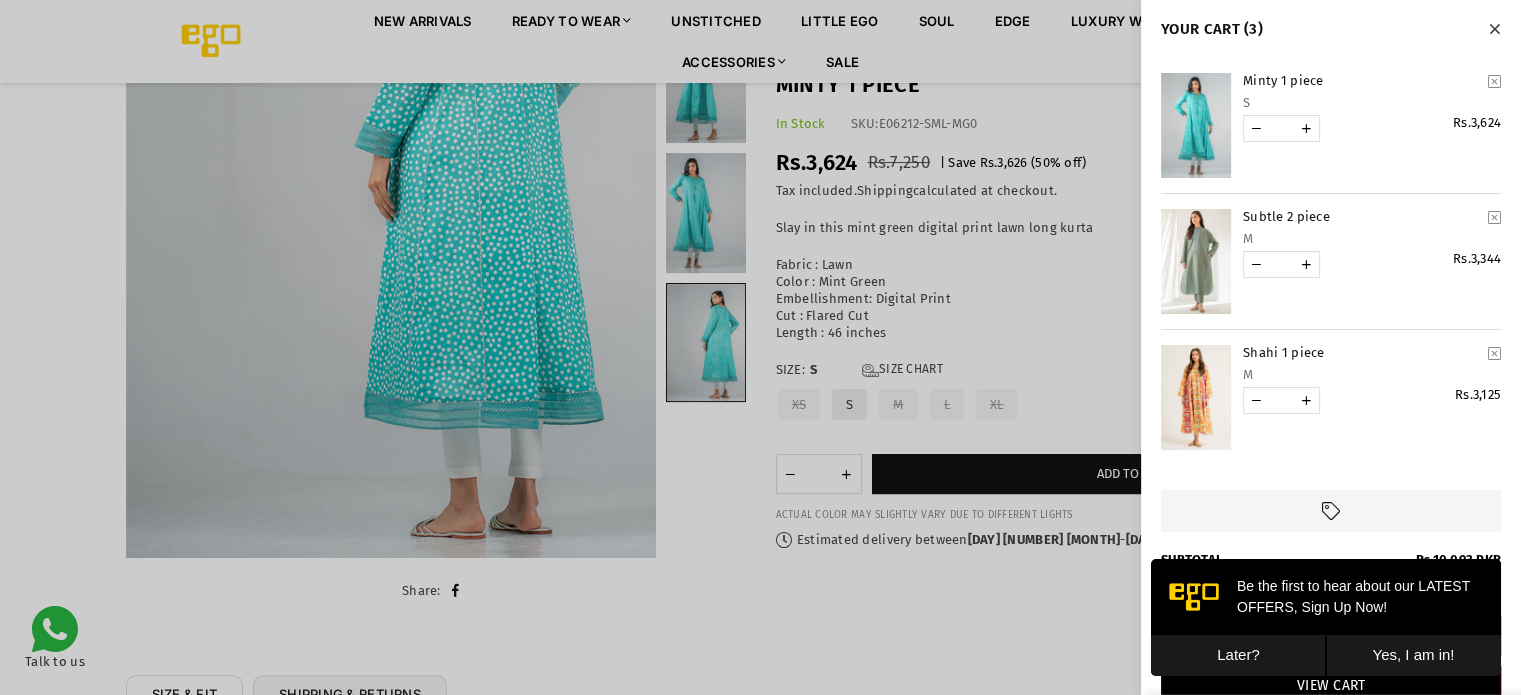 click on "Later?" at bounding box center [1238, 655] 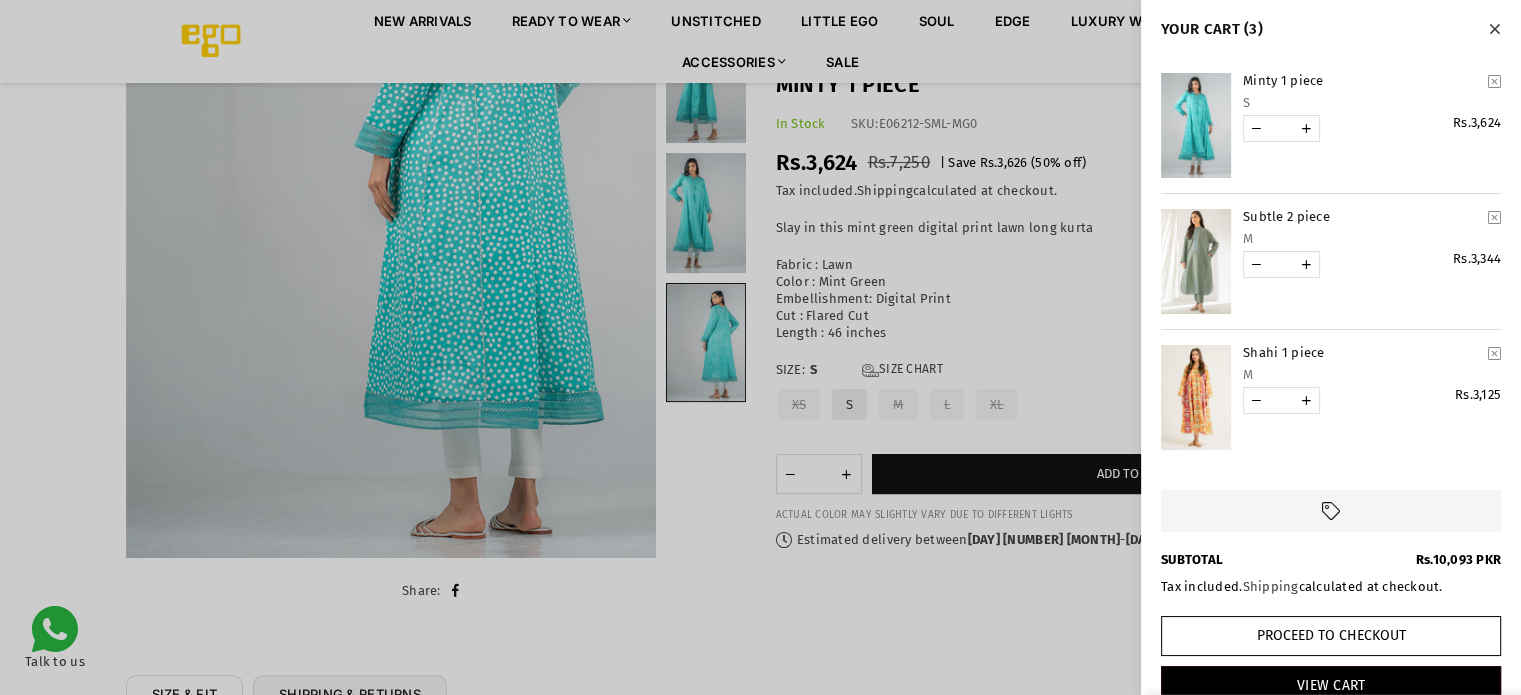 click at bounding box center [760, 347] 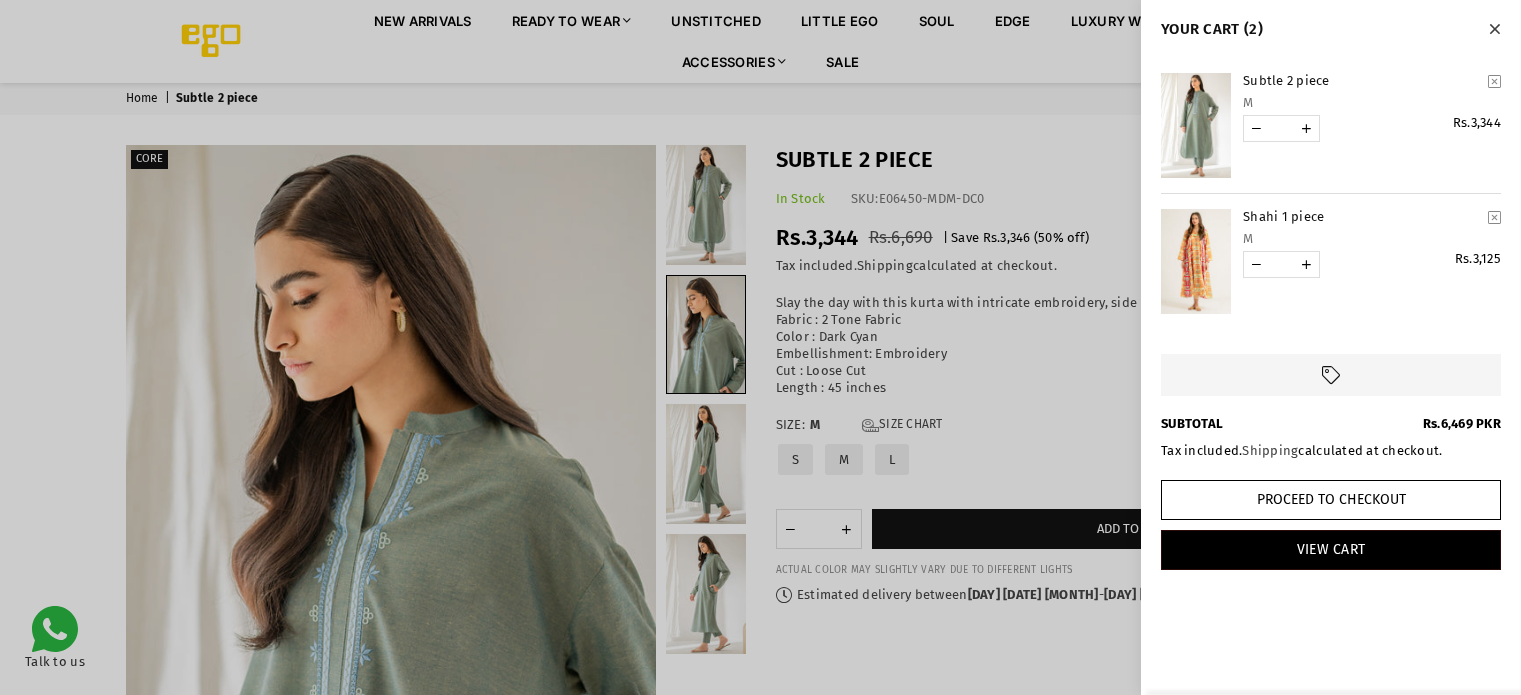 scroll, scrollTop: 380, scrollLeft: 0, axis: vertical 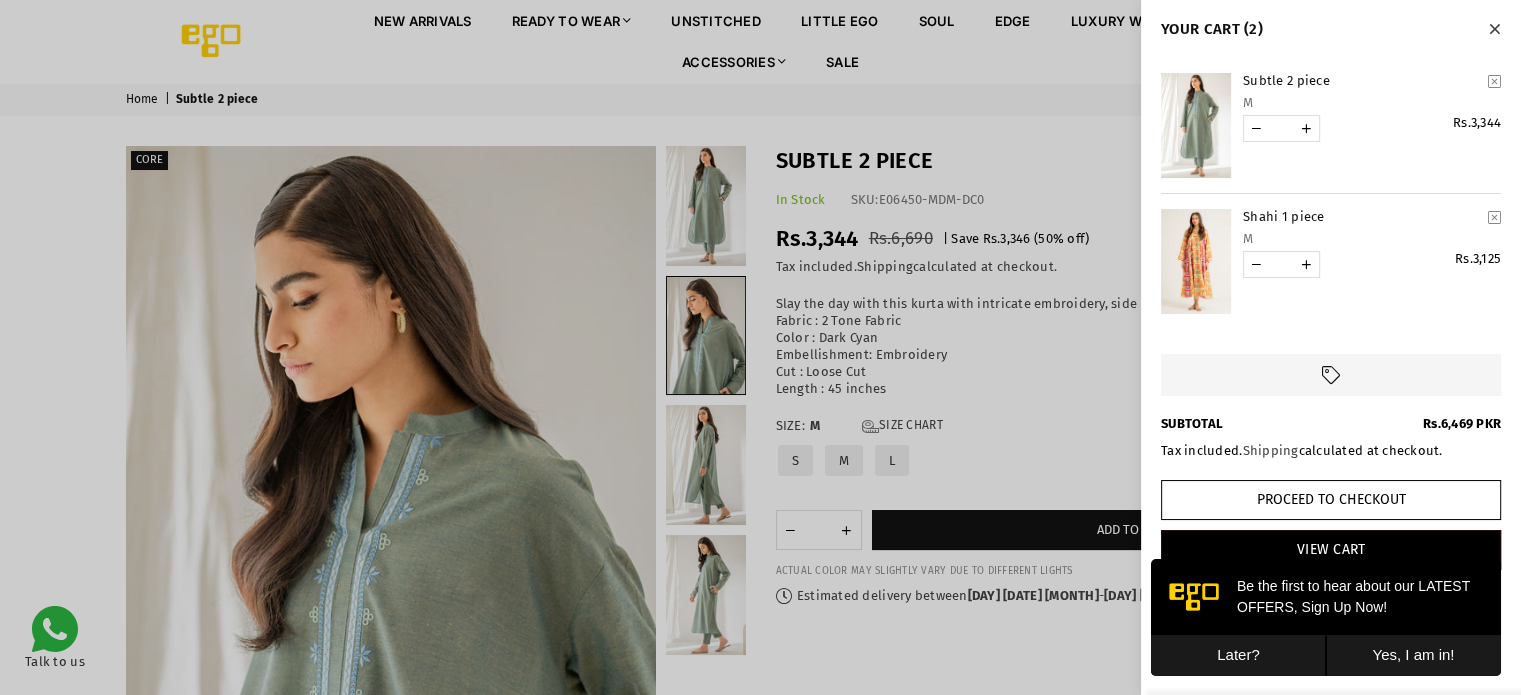 click at bounding box center [760, 347] 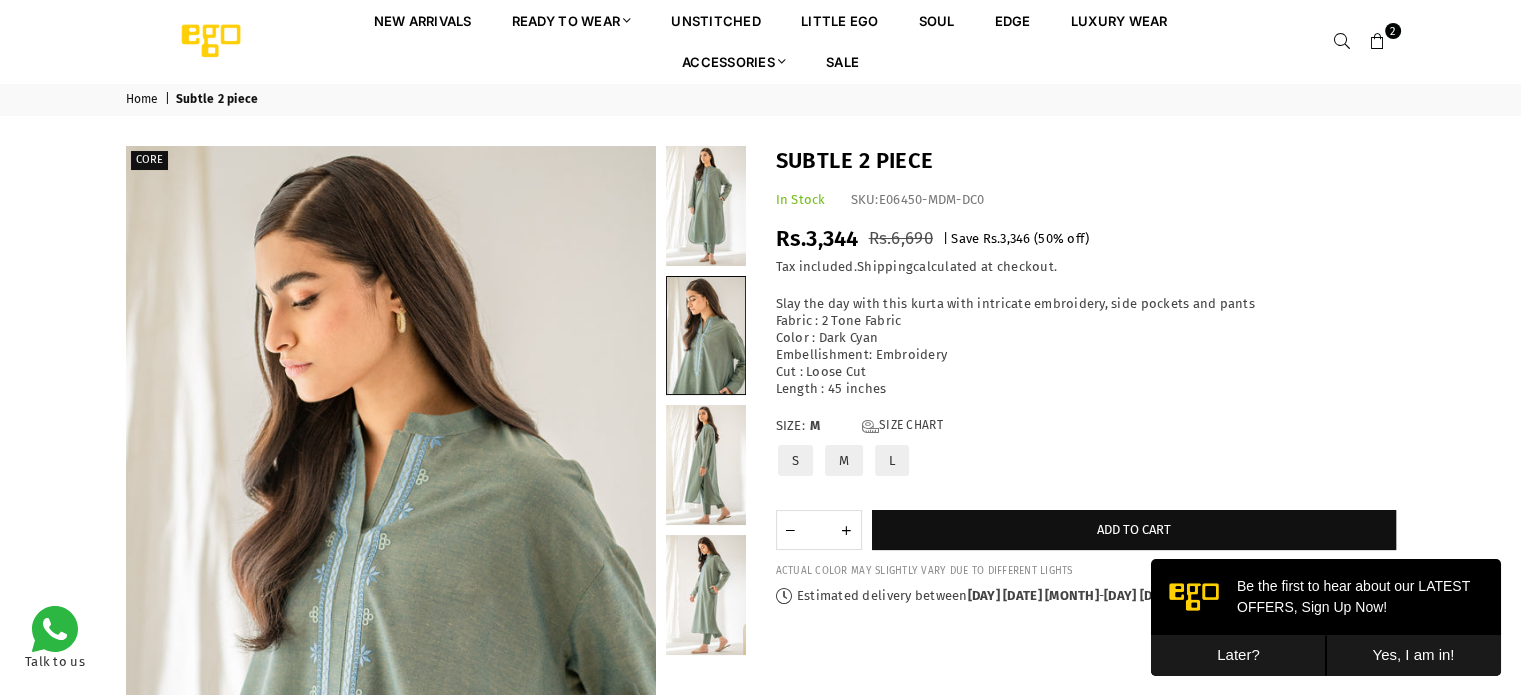 click at bounding box center (706, 206) 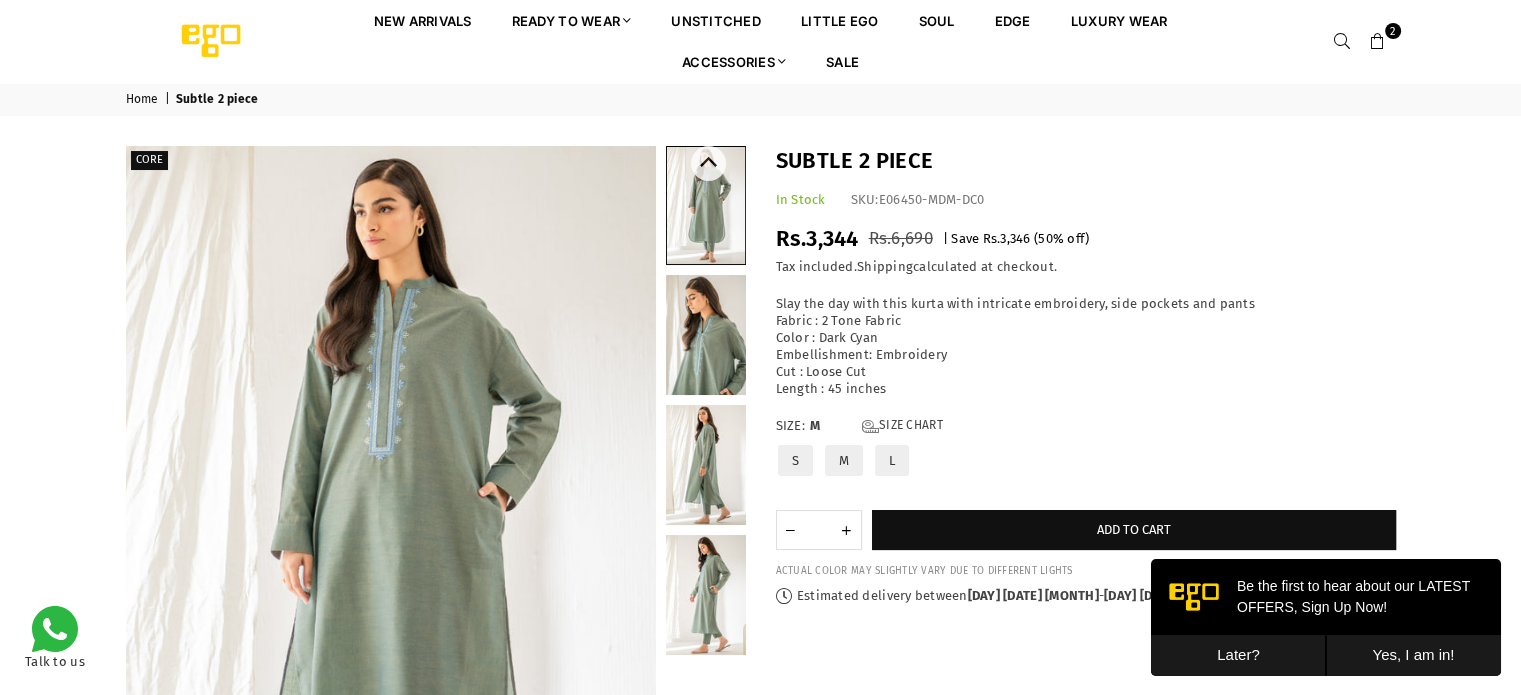 click at bounding box center (706, 335) 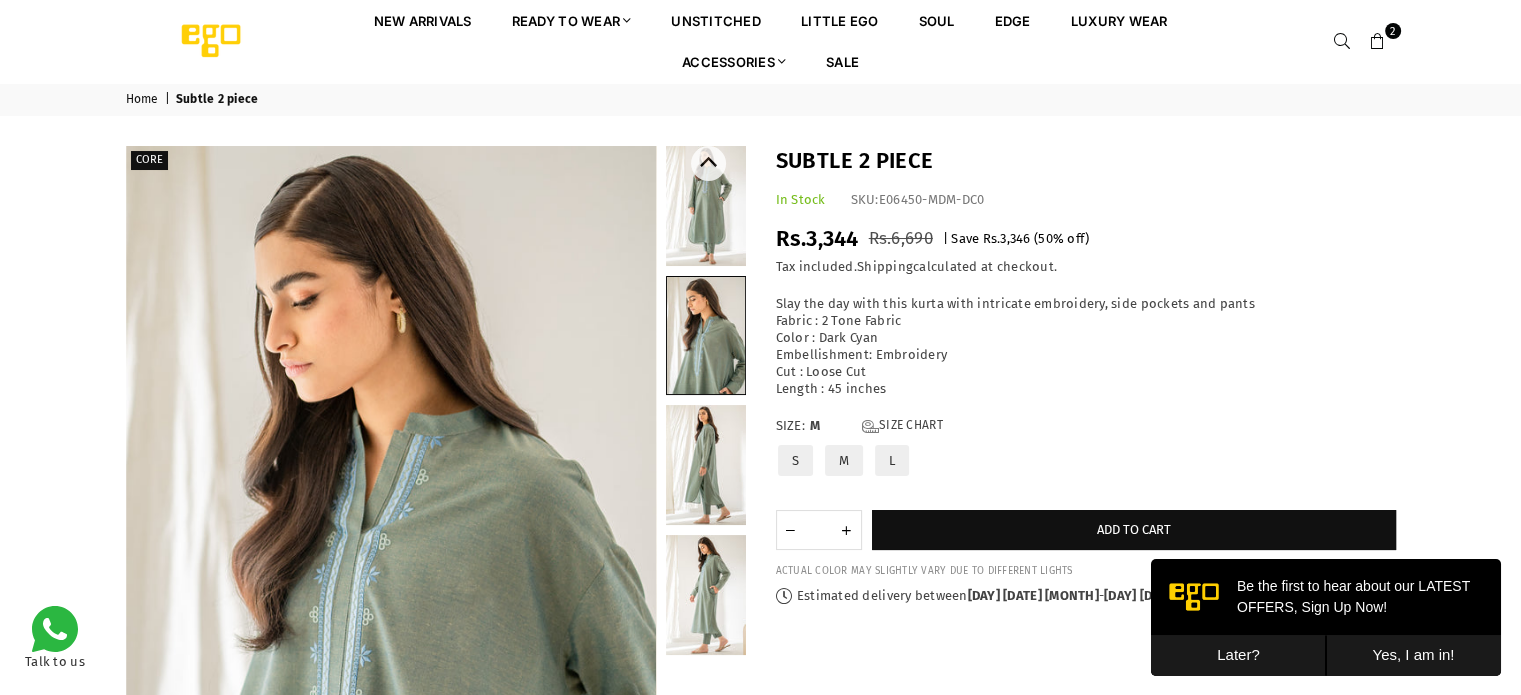 click at bounding box center (706, 465) 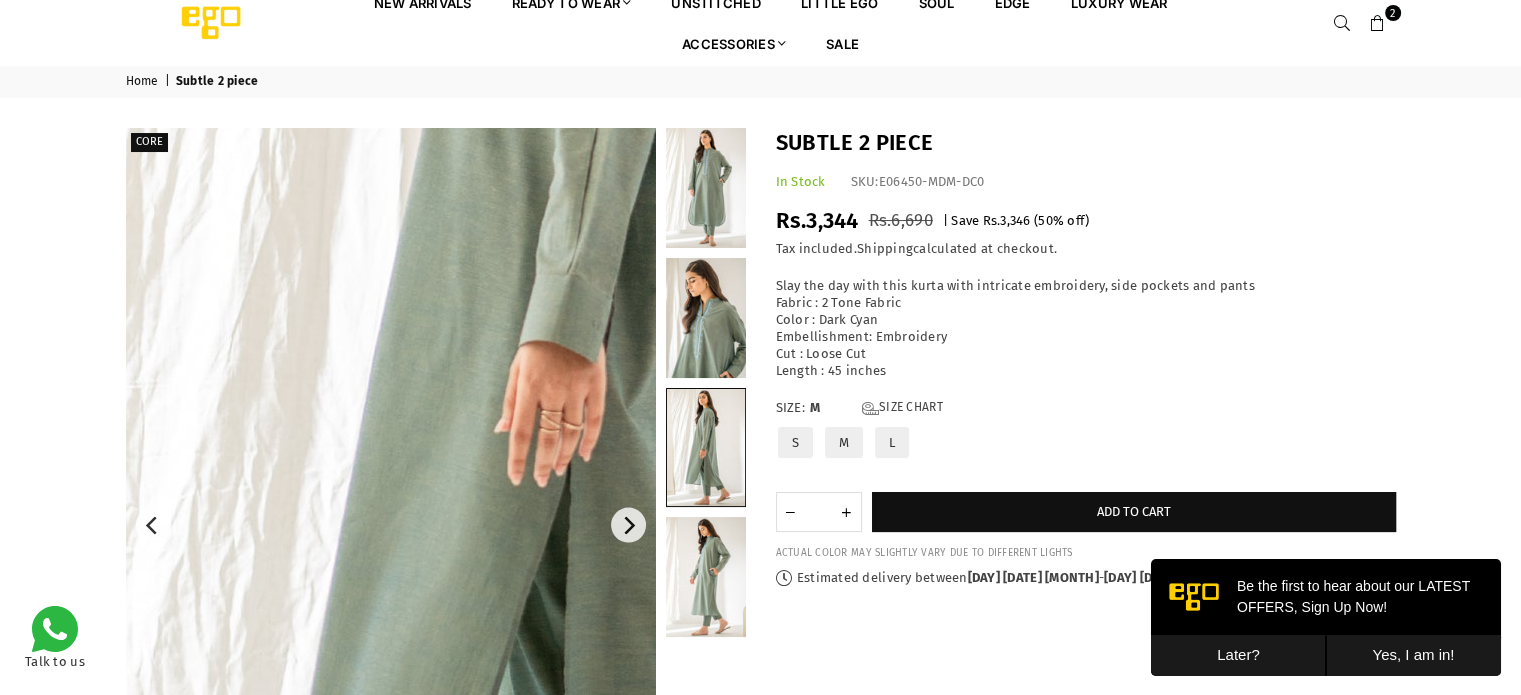 scroll, scrollTop: 0, scrollLeft: 0, axis: both 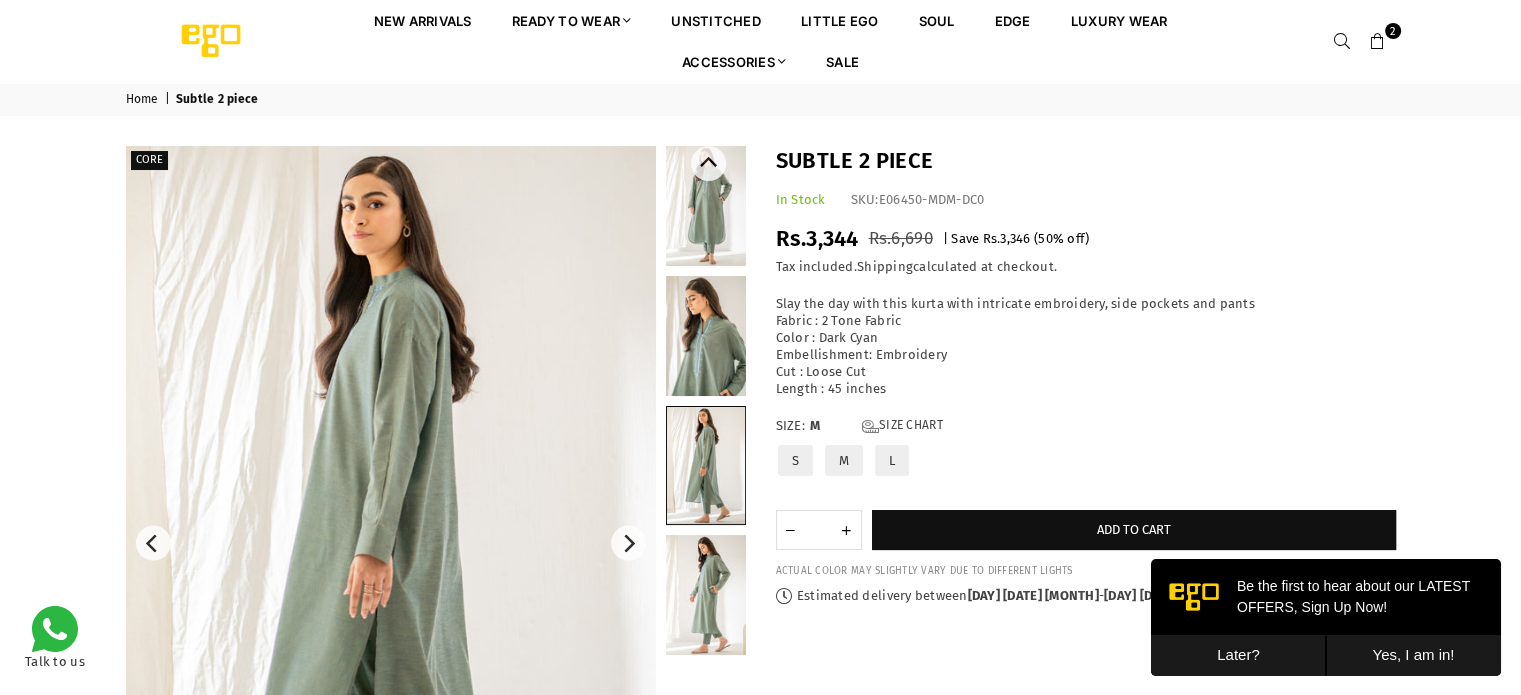 click at bounding box center (706, 465) 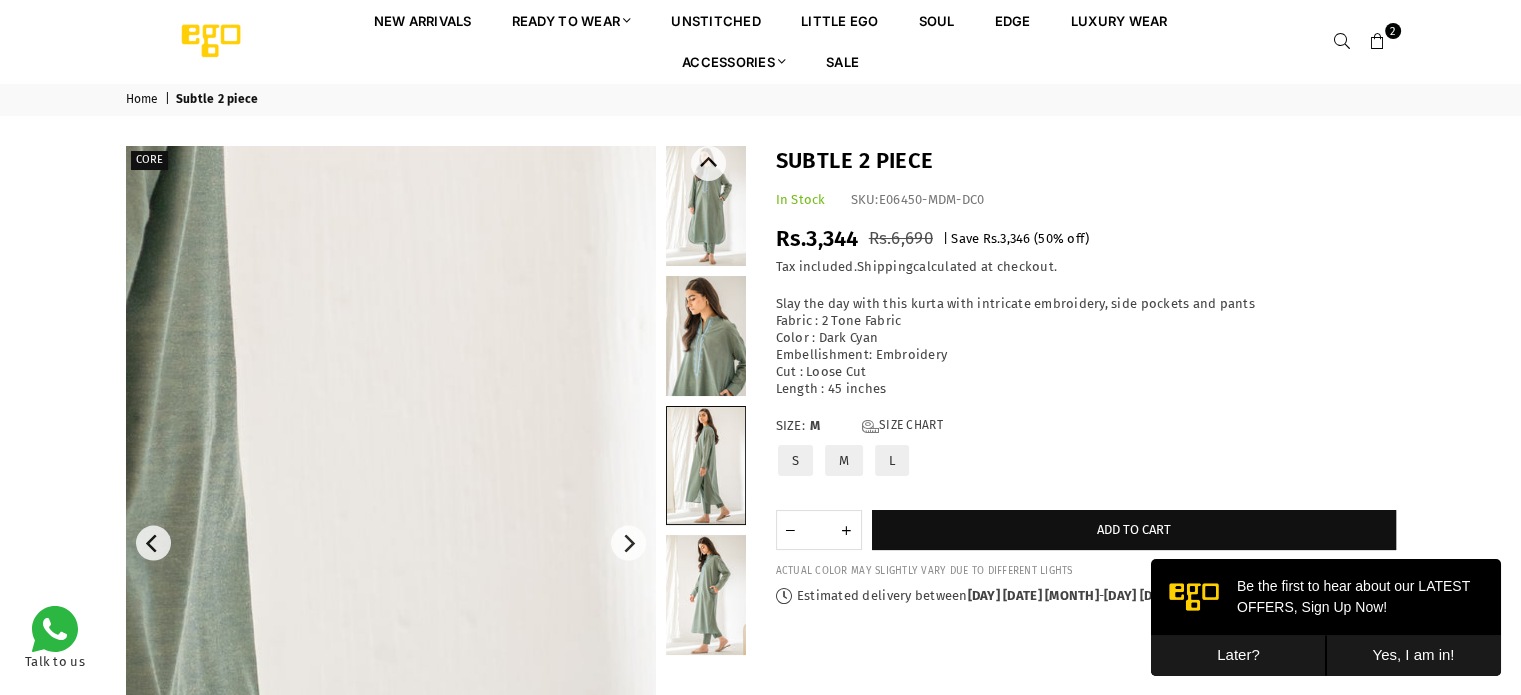 click at bounding box center (706, 595) 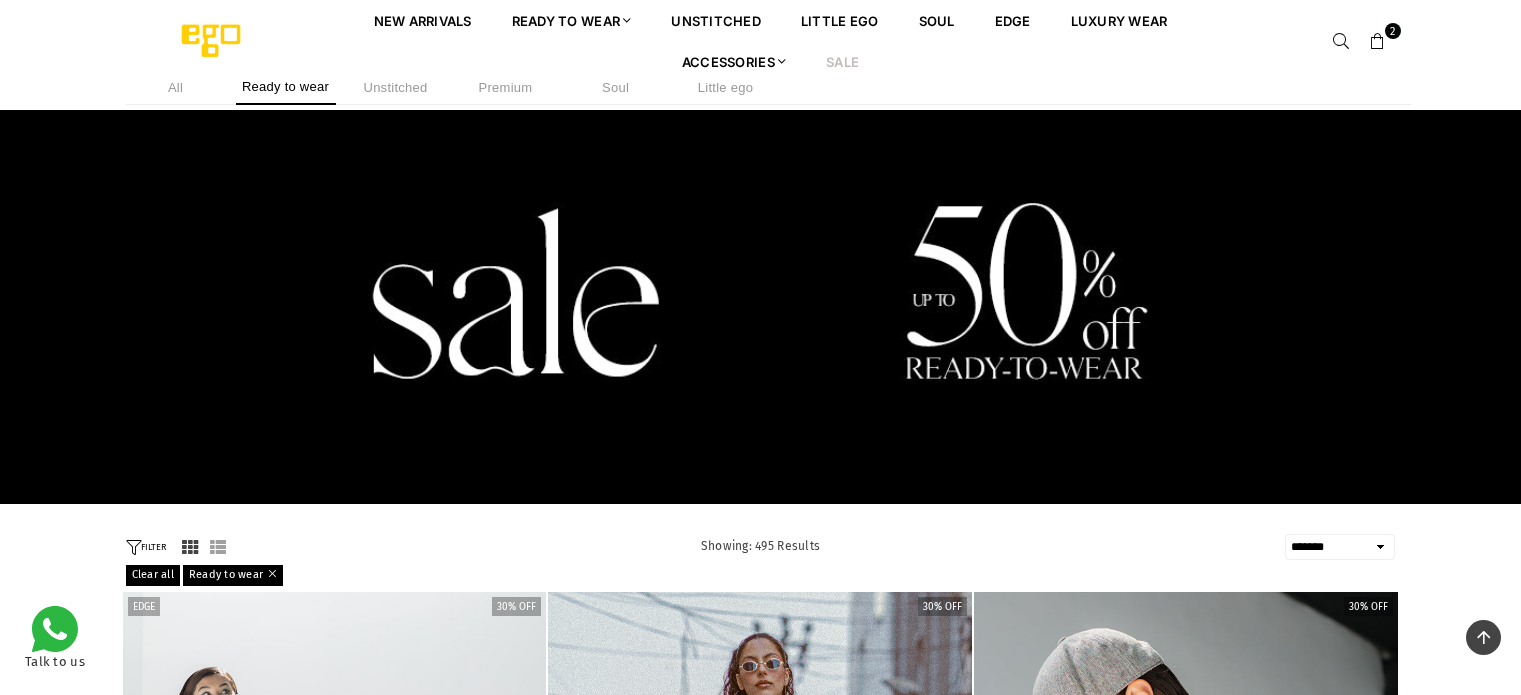 select on "**********" 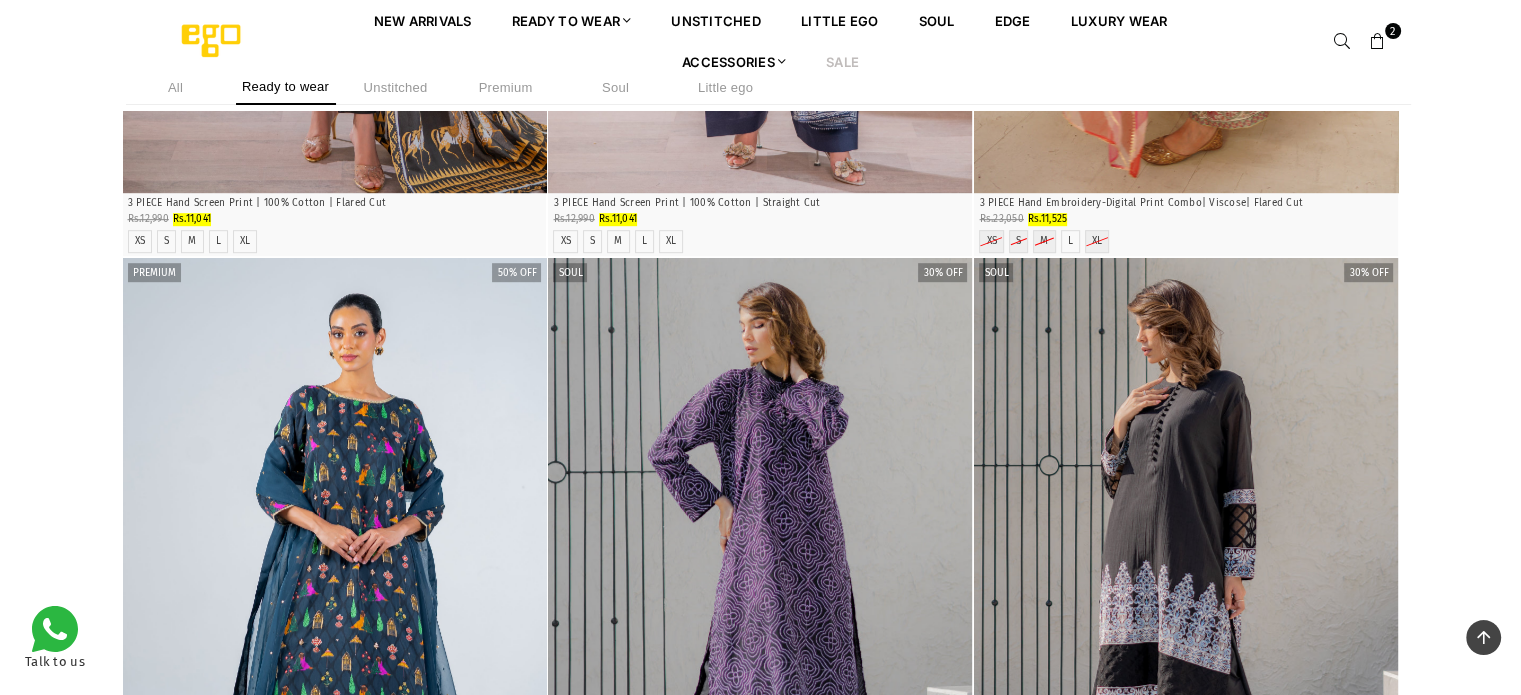 scroll, scrollTop: 0, scrollLeft: 0, axis: both 